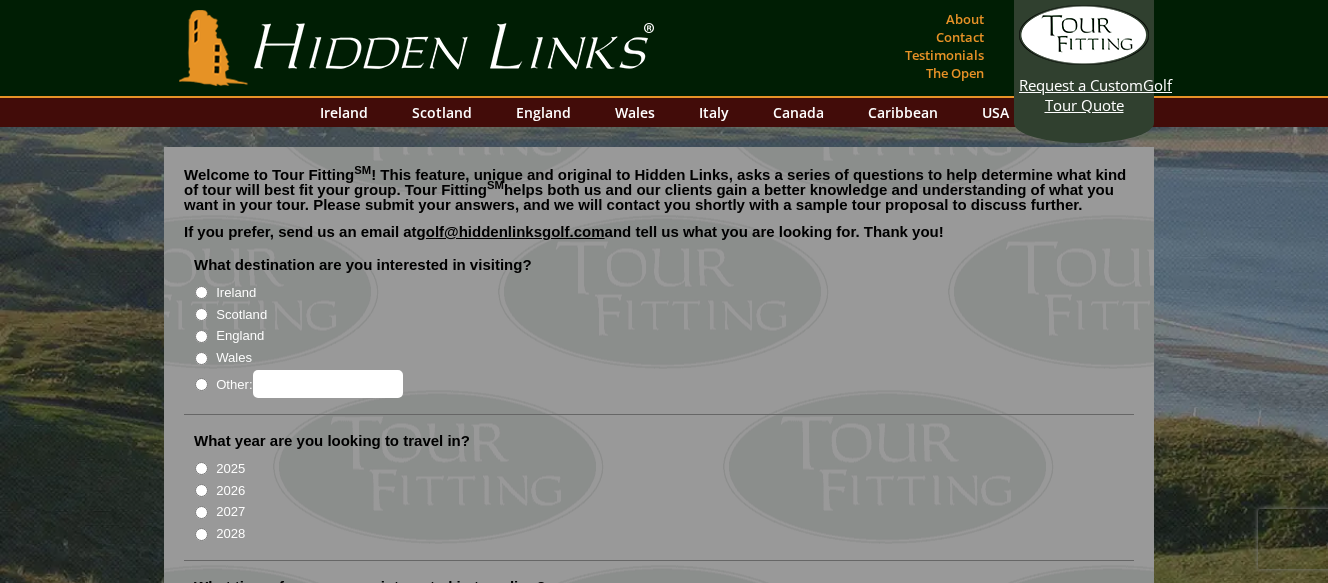 scroll, scrollTop: 0, scrollLeft: 0, axis: both 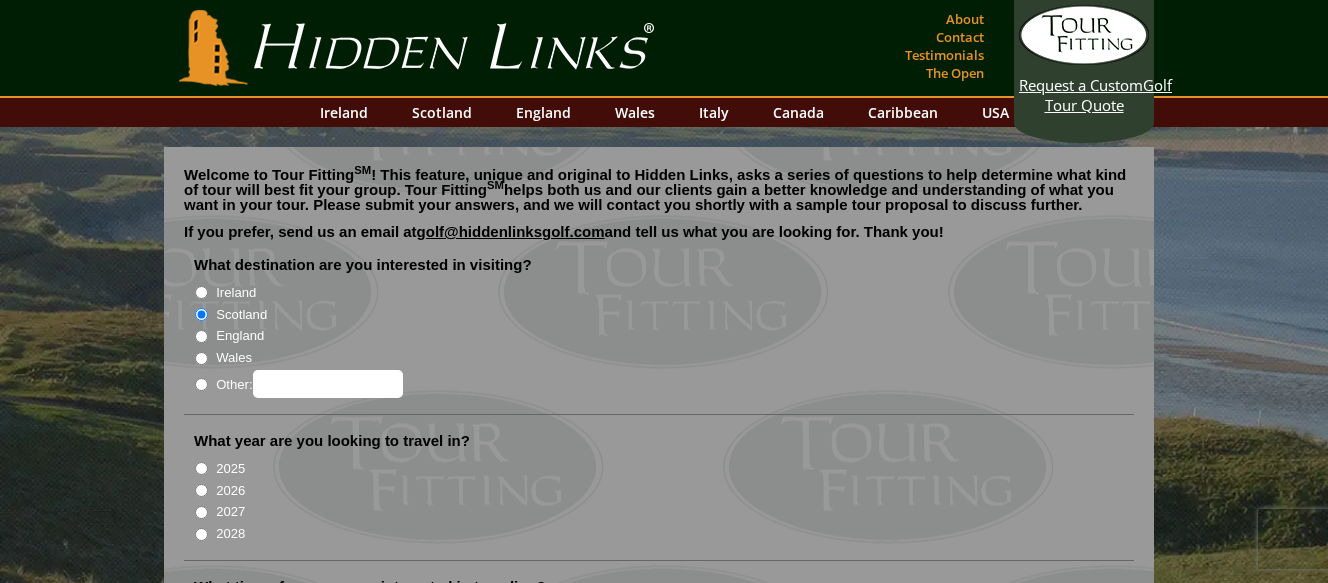 click on "2026" at bounding box center [201, 490] 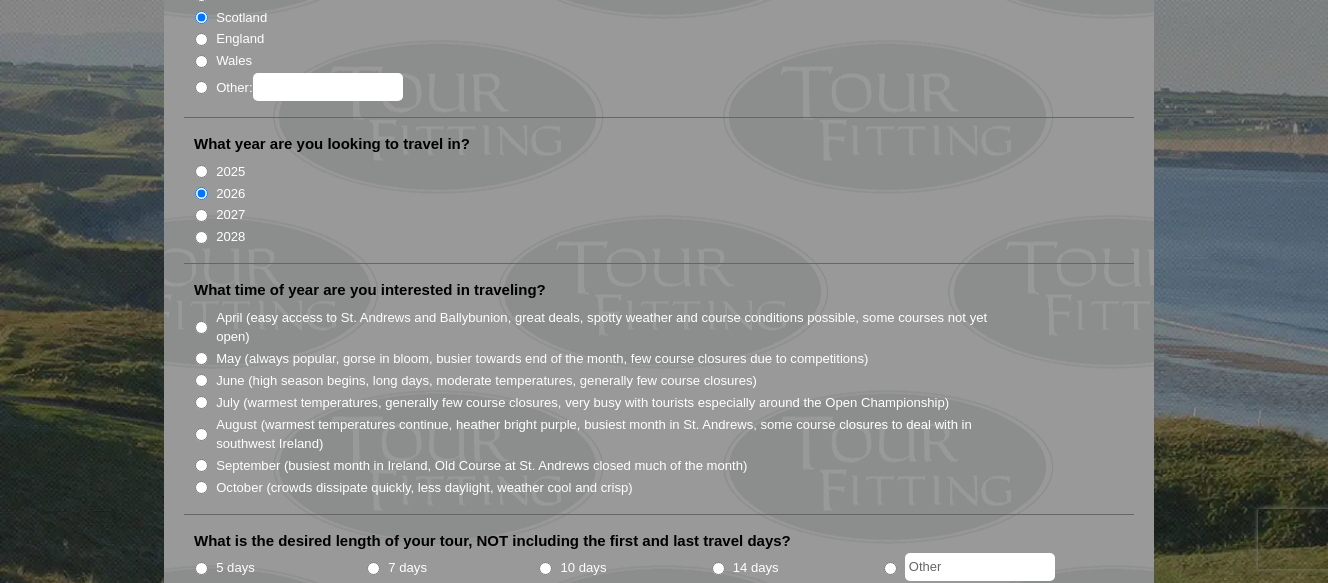 scroll, scrollTop: 300, scrollLeft: 0, axis: vertical 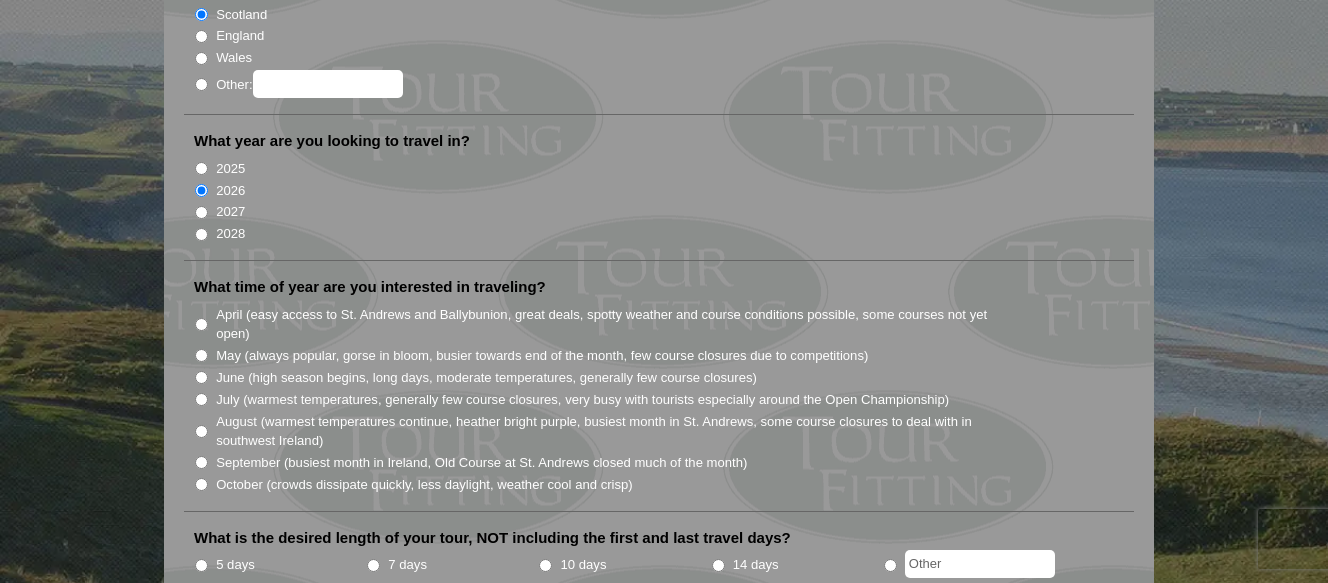 click on "May (always popular, gorse in bloom, busier towards end of the month, few course closures due to competitions)" at bounding box center [201, 355] 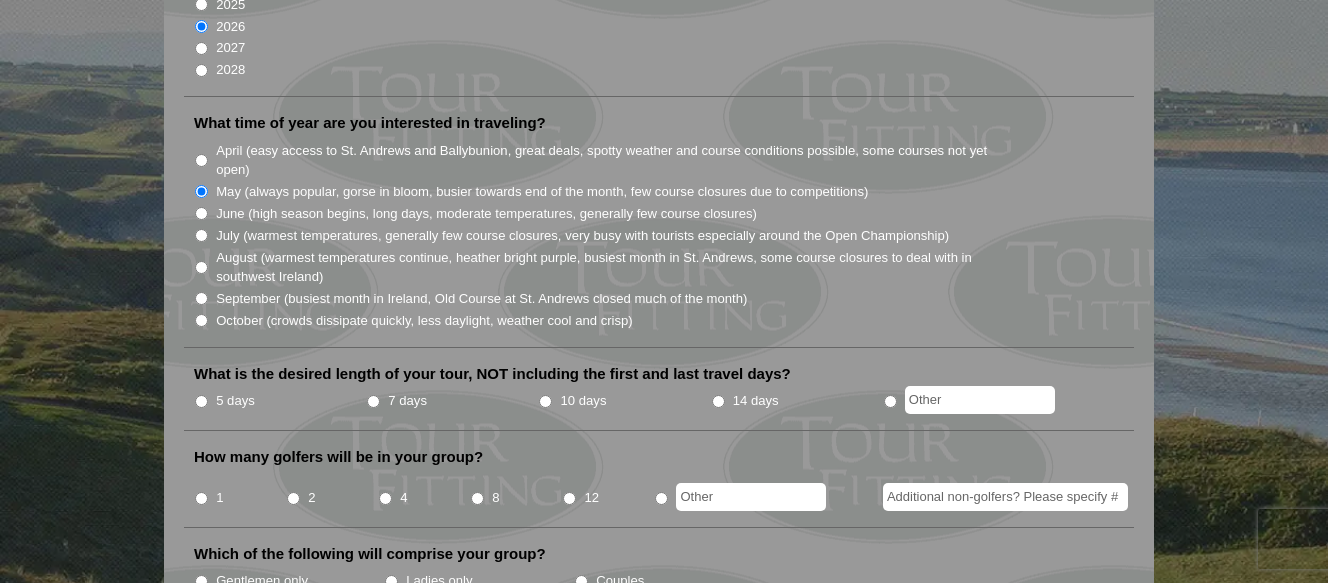 scroll, scrollTop: 600, scrollLeft: 0, axis: vertical 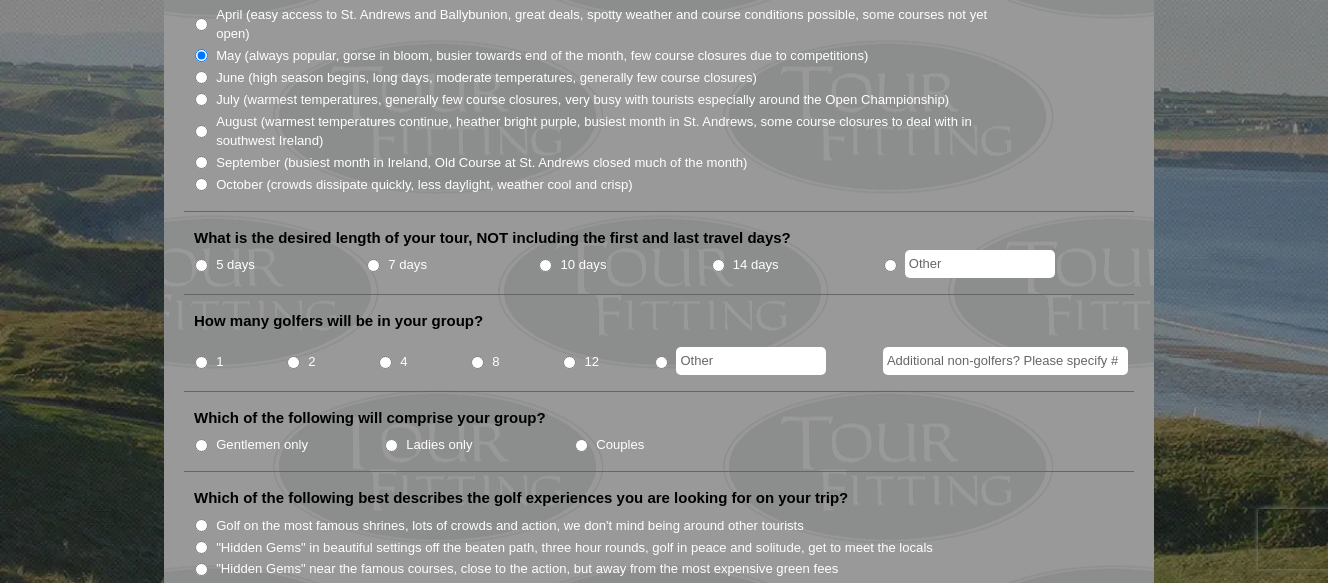 click on "10 days" at bounding box center [545, 265] 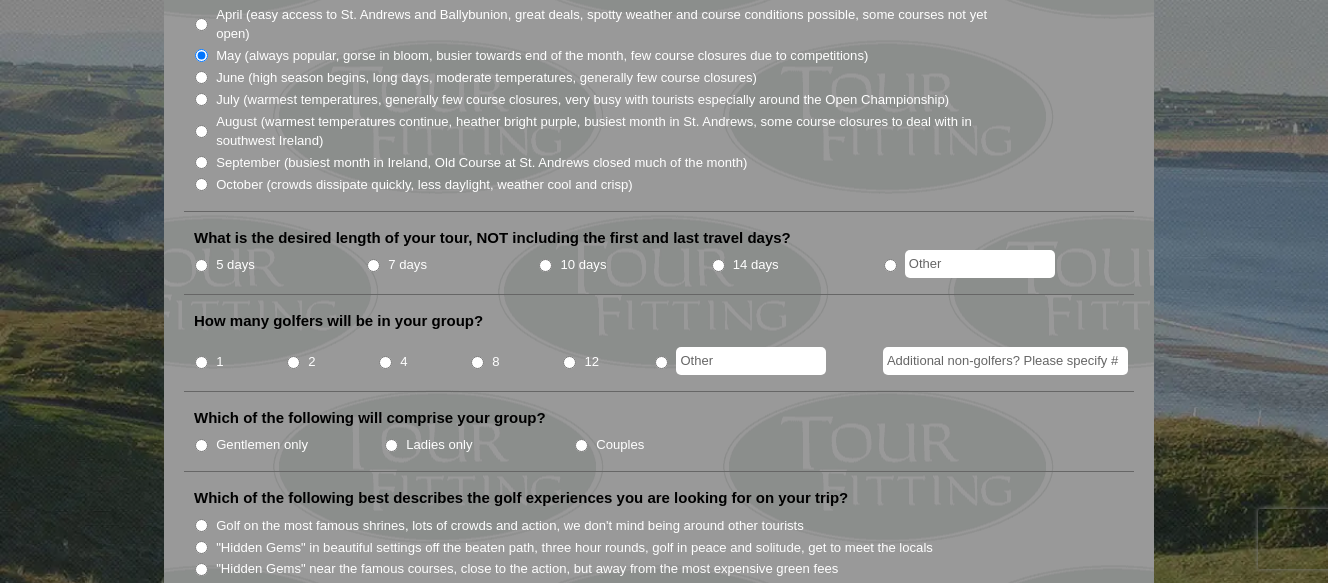 radio on "true" 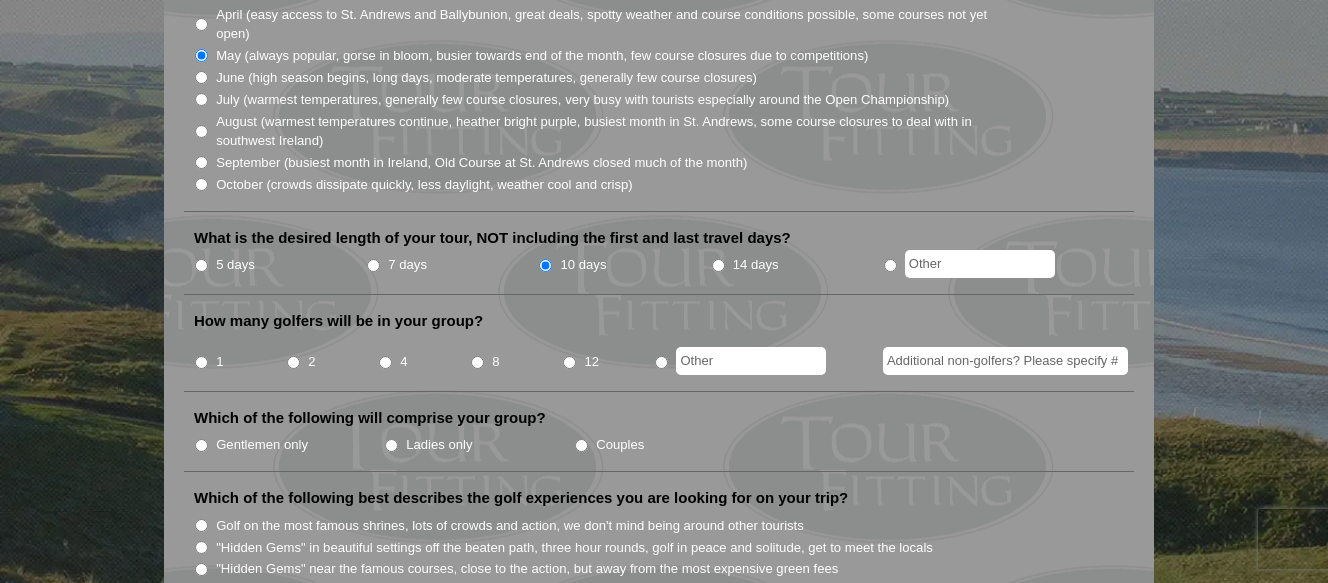click on "4" at bounding box center (385, 362) 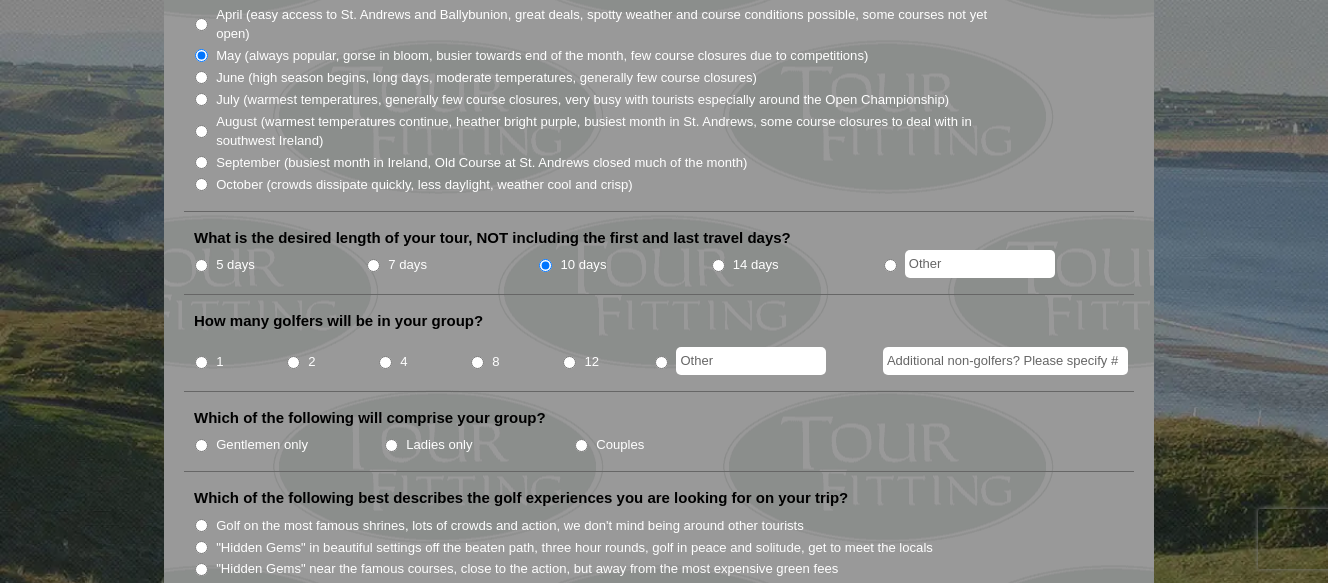 radio on "true" 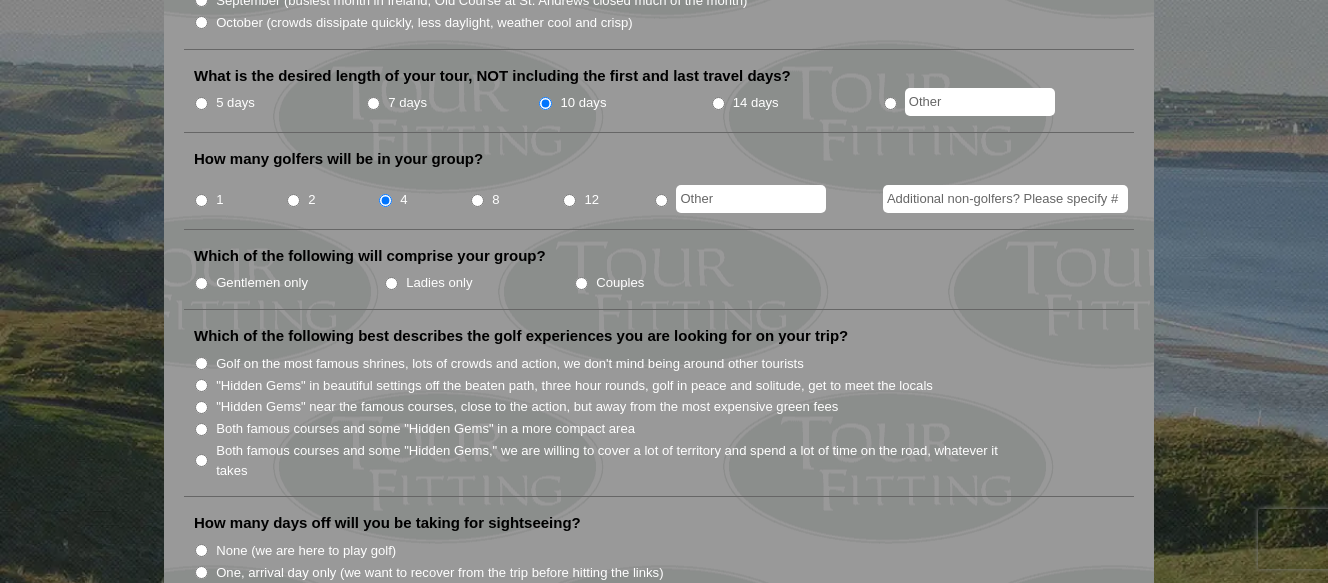 scroll, scrollTop: 800, scrollLeft: 0, axis: vertical 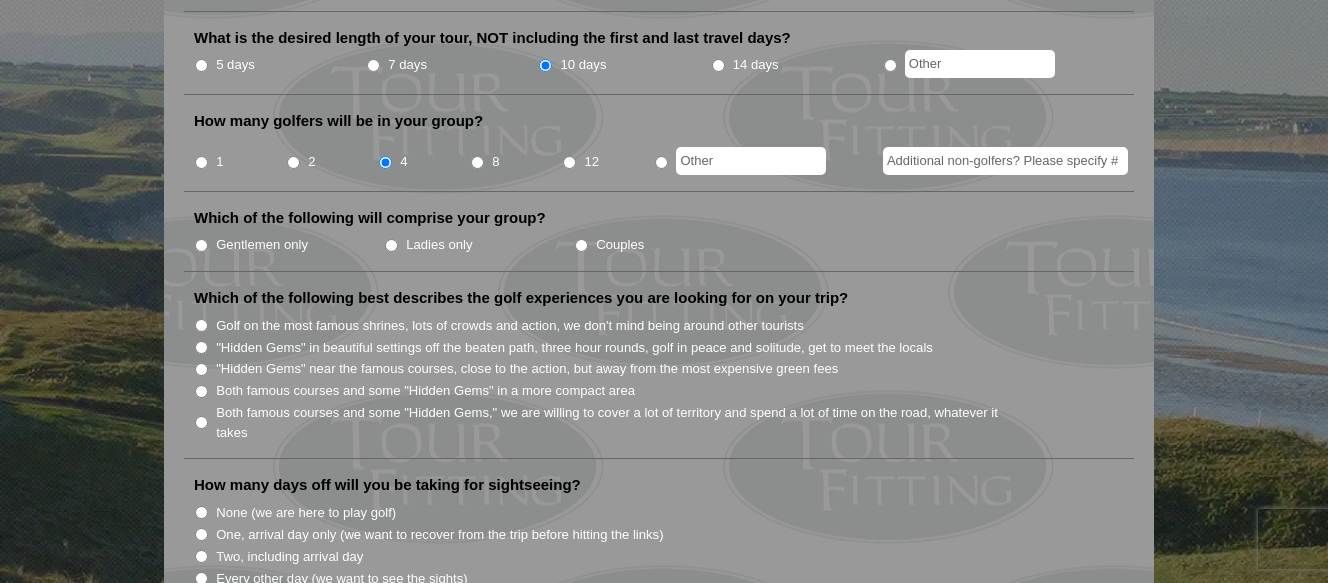 click on "Gentlemen only" at bounding box center [201, 245] 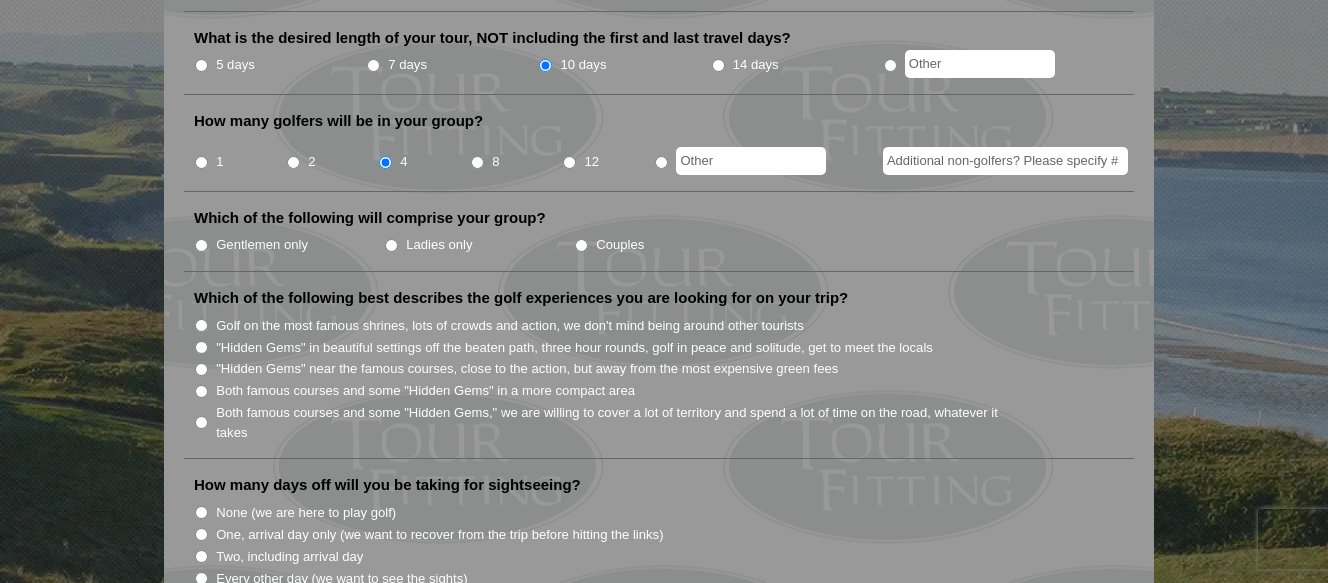 radio on "true" 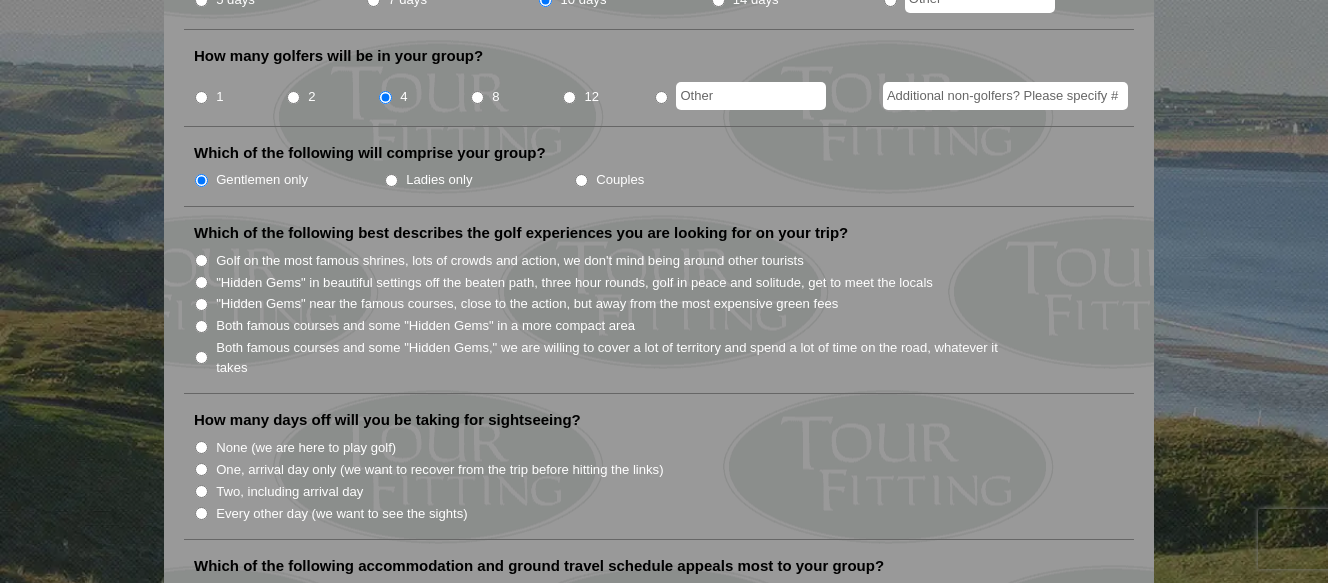 scroll, scrollTop: 900, scrollLeft: 0, axis: vertical 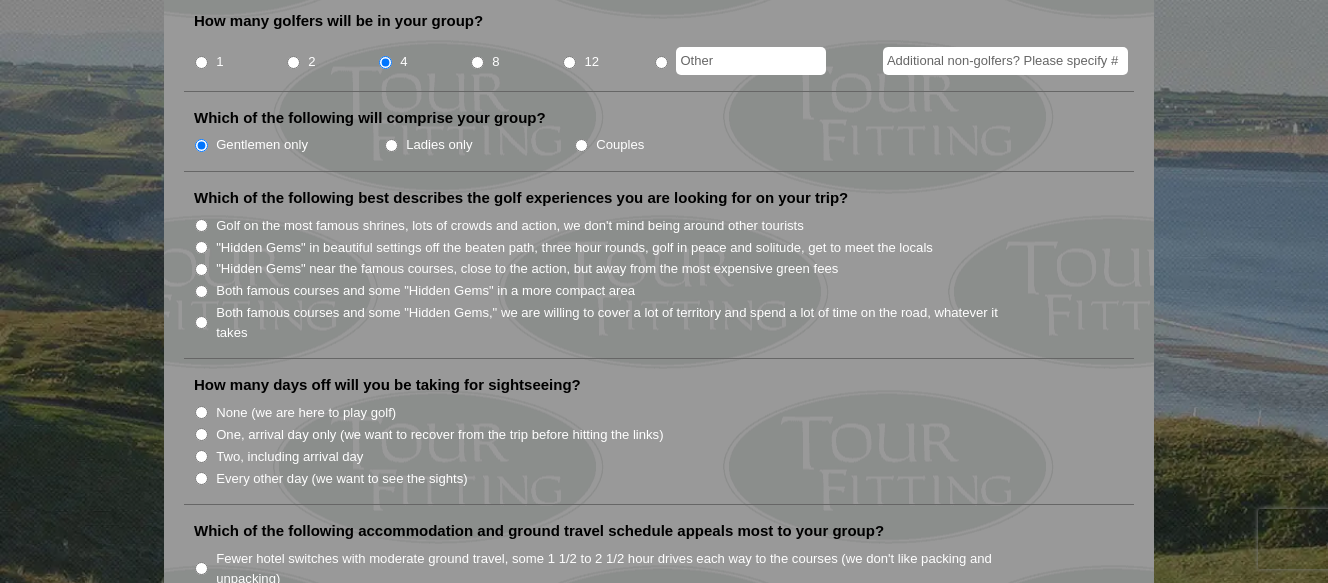 click on "Both famous courses and some "Hidden Gems" in a more compact area" at bounding box center (201, 291) 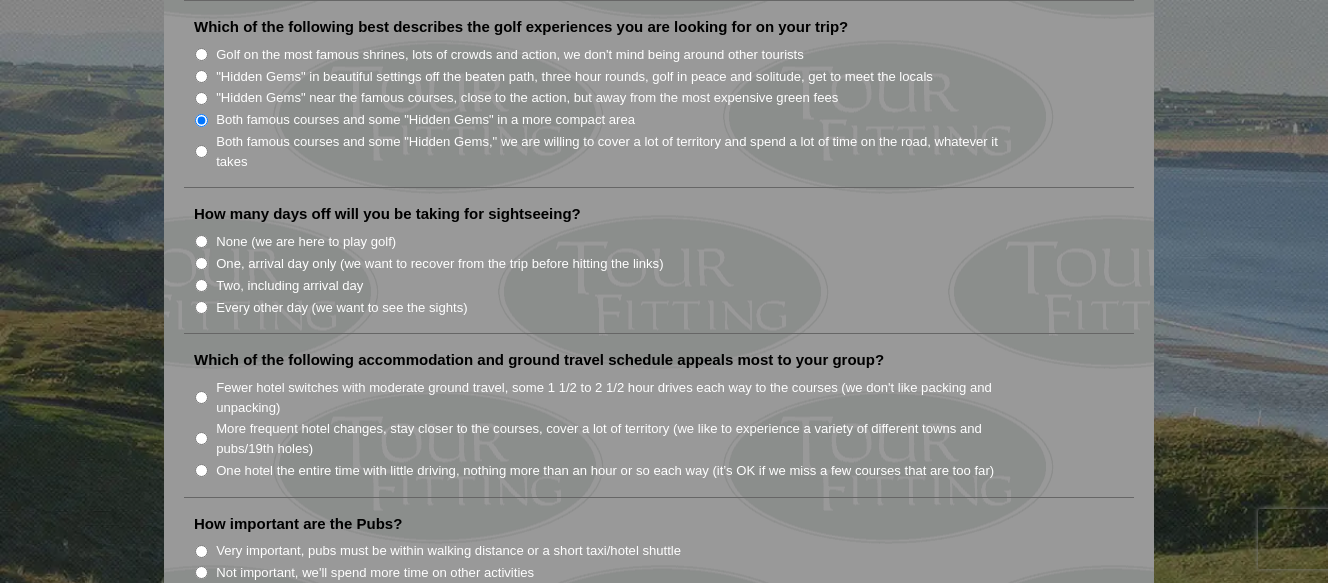 scroll, scrollTop: 1100, scrollLeft: 0, axis: vertical 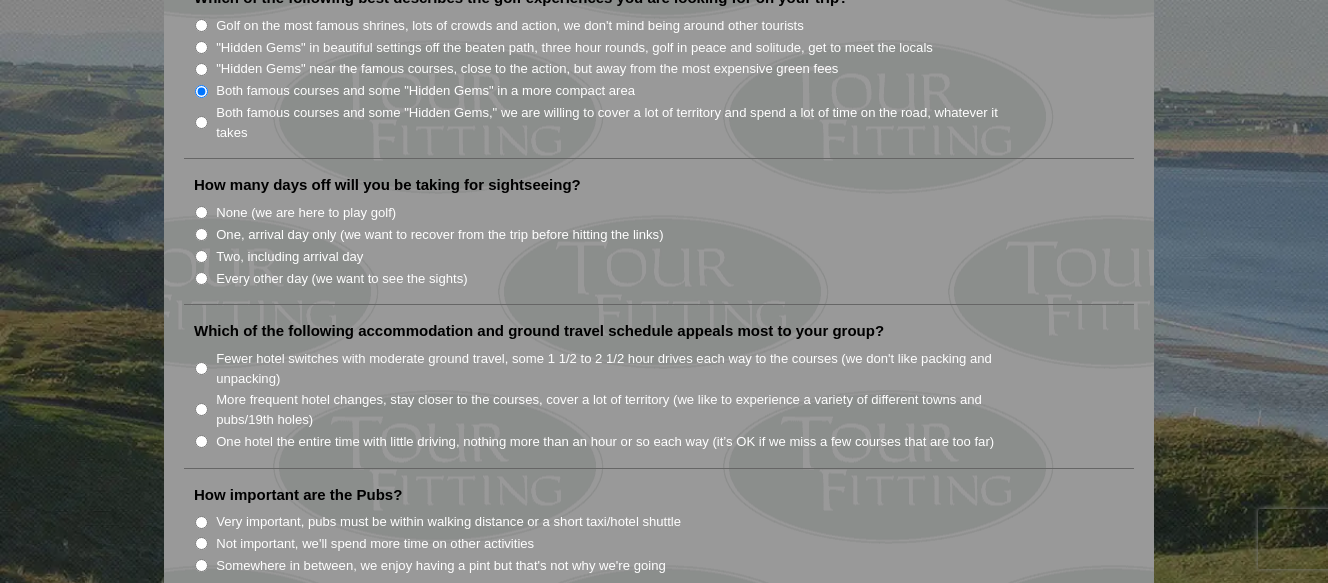click on "Two, including arrival day" at bounding box center [201, 256] 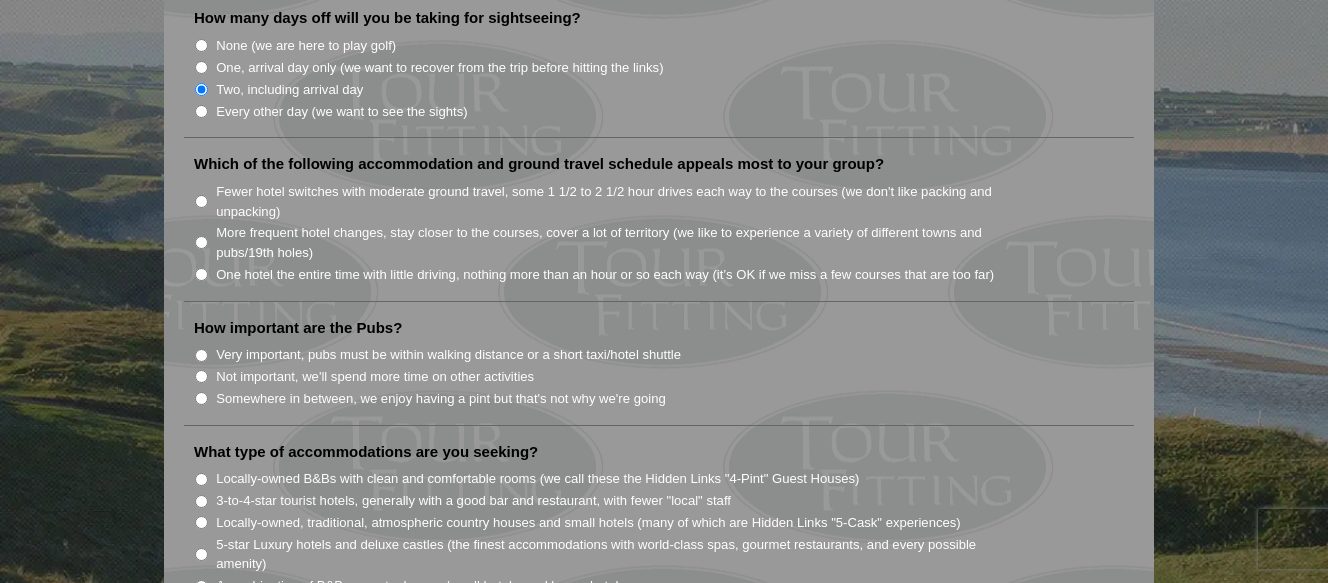 scroll, scrollTop: 1300, scrollLeft: 0, axis: vertical 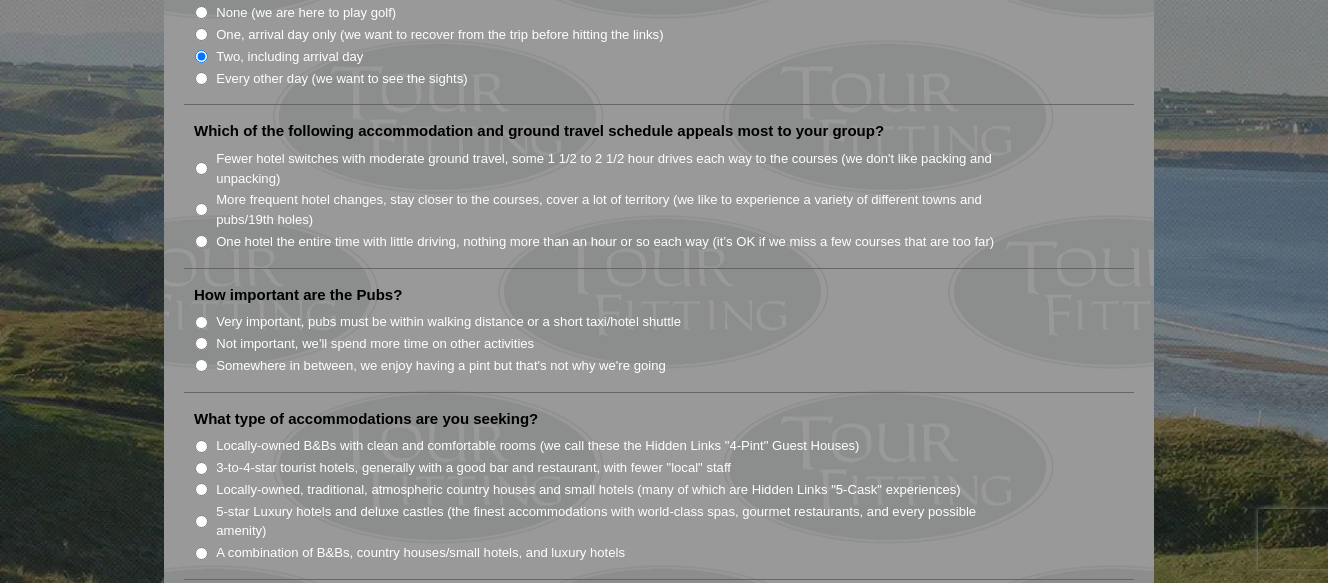click on "Fewer hotel switches with moderate ground travel, some 1 1/2 to 2 1/2 hour drives each way to the courses (we don't like packing and unpacking)" at bounding box center [201, 168] 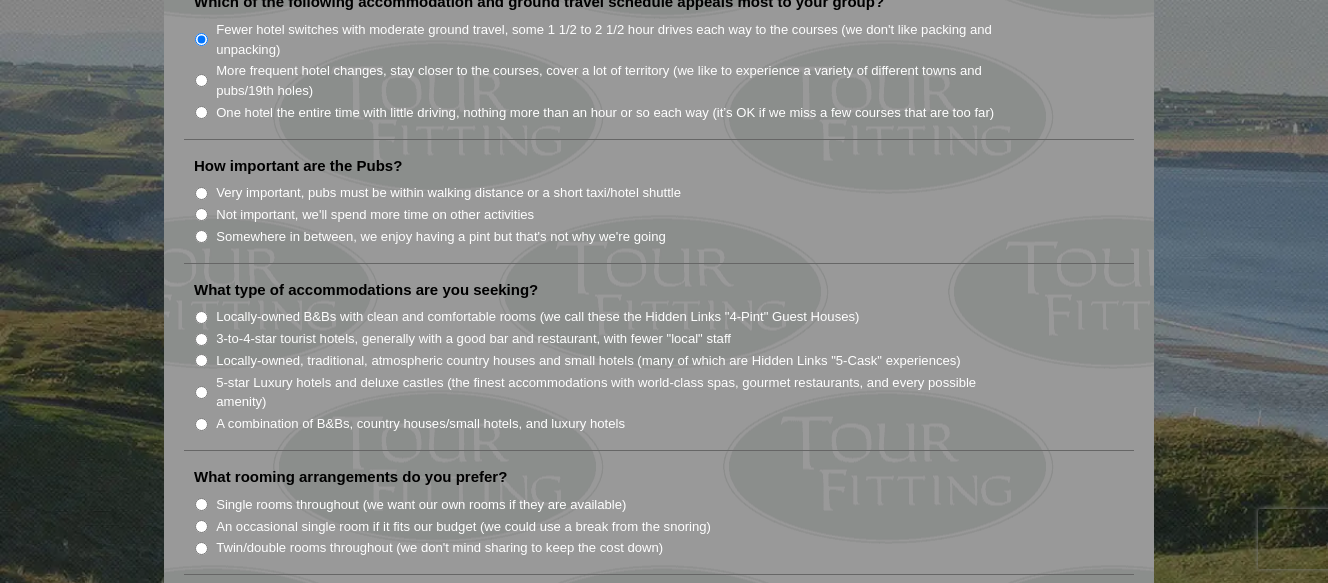 scroll, scrollTop: 1400, scrollLeft: 0, axis: vertical 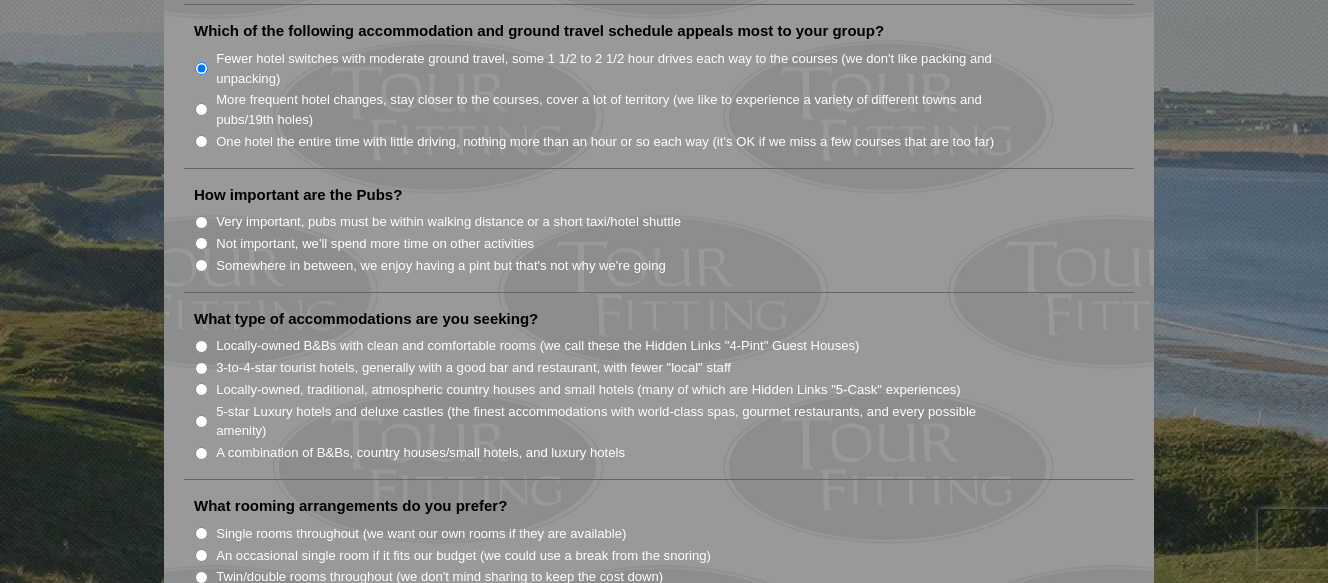 click on "Very important, pubs must be within walking distance or a short taxi/hotel shuttle" at bounding box center [201, 222] 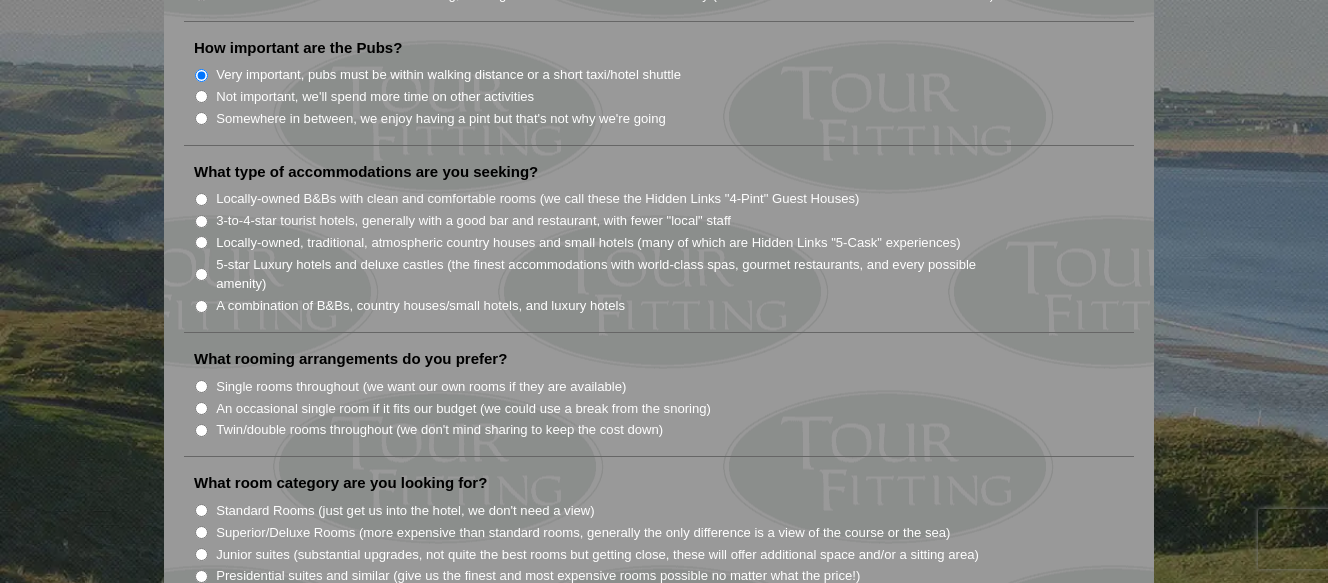 scroll, scrollTop: 1500, scrollLeft: 0, axis: vertical 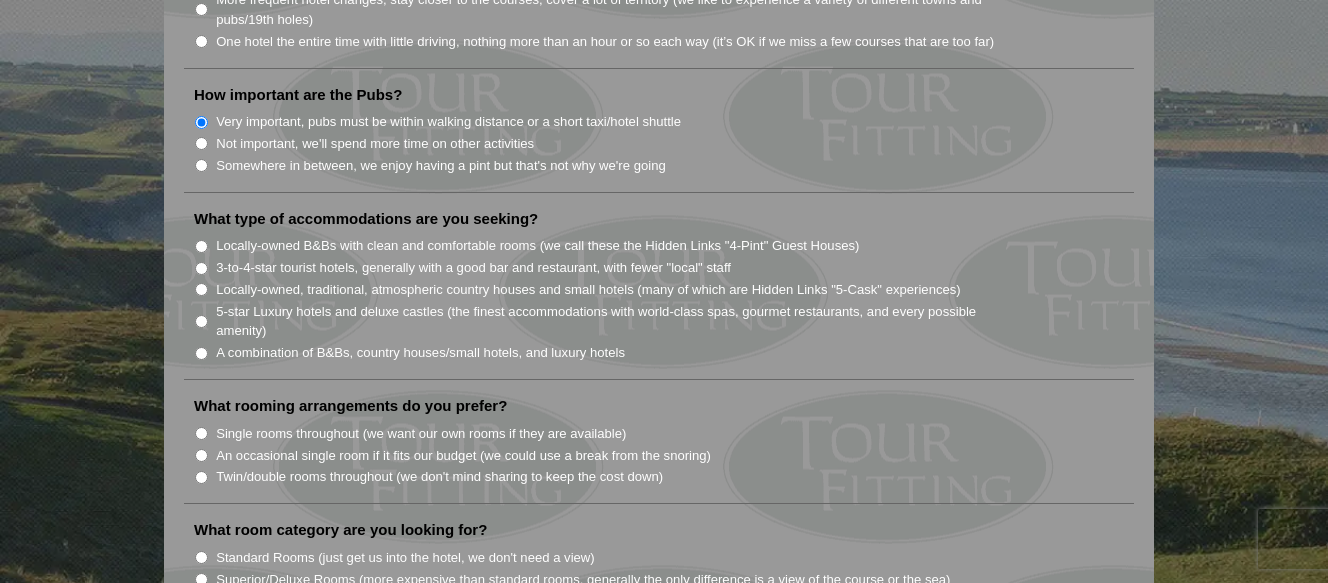 click on "A combination of B&Bs, country houses/small hotels, and luxury hotels" at bounding box center (201, 353) 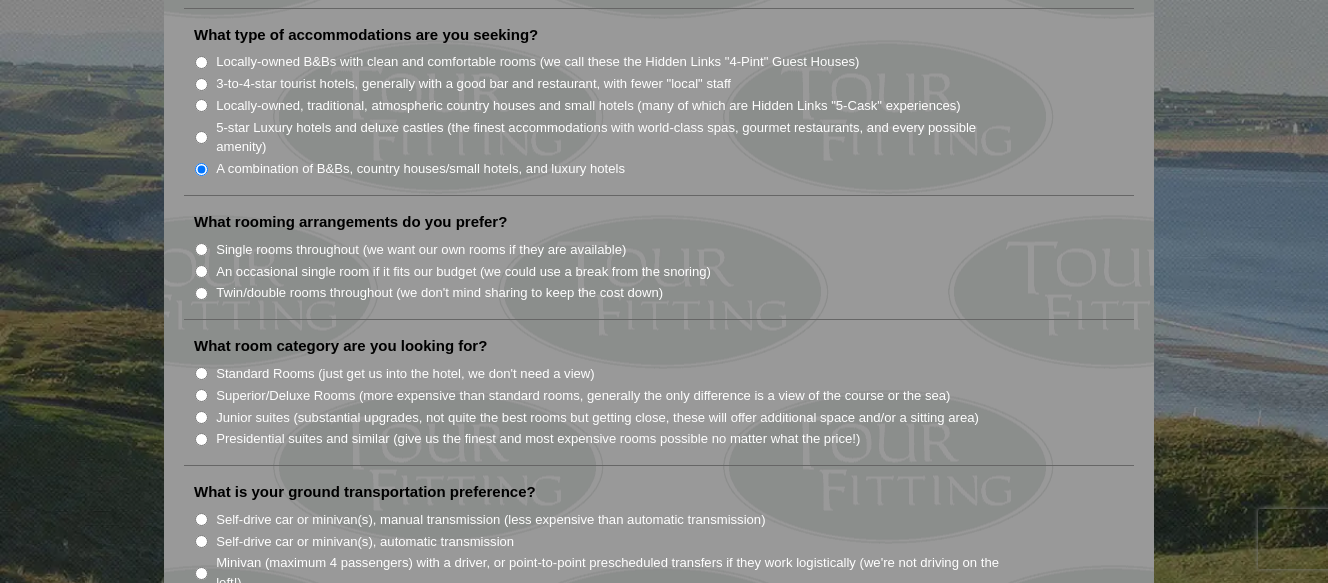scroll, scrollTop: 1700, scrollLeft: 0, axis: vertical 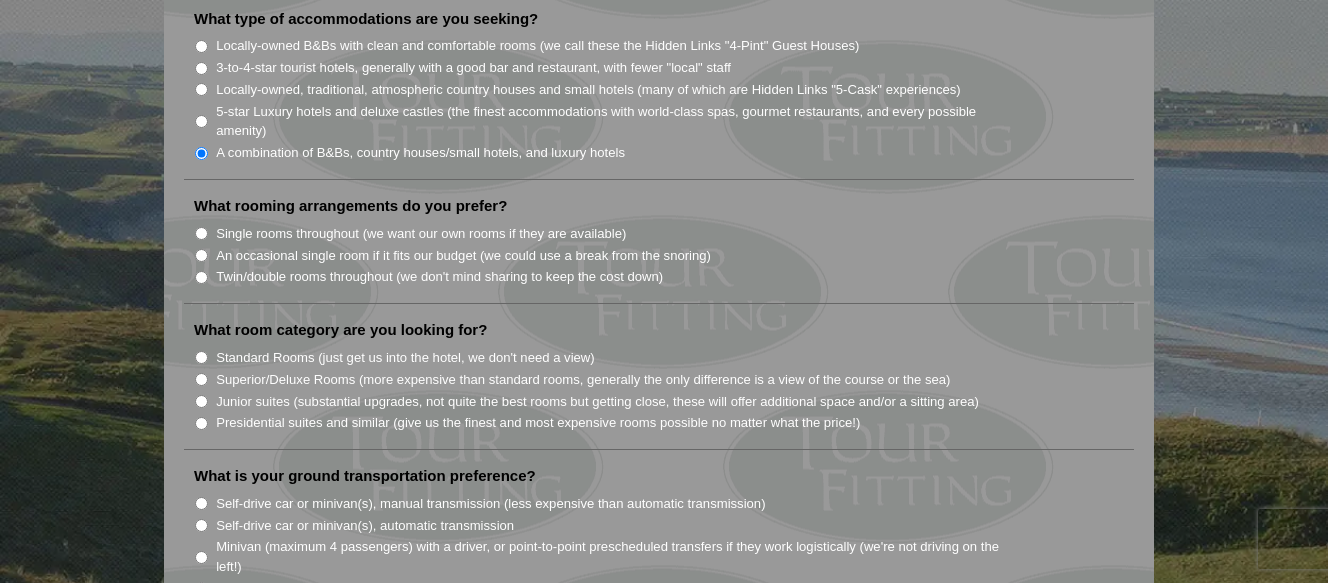 click on "Single rooms throughout (we want our own rooms if they are available)" at bounding box center [201, 233] 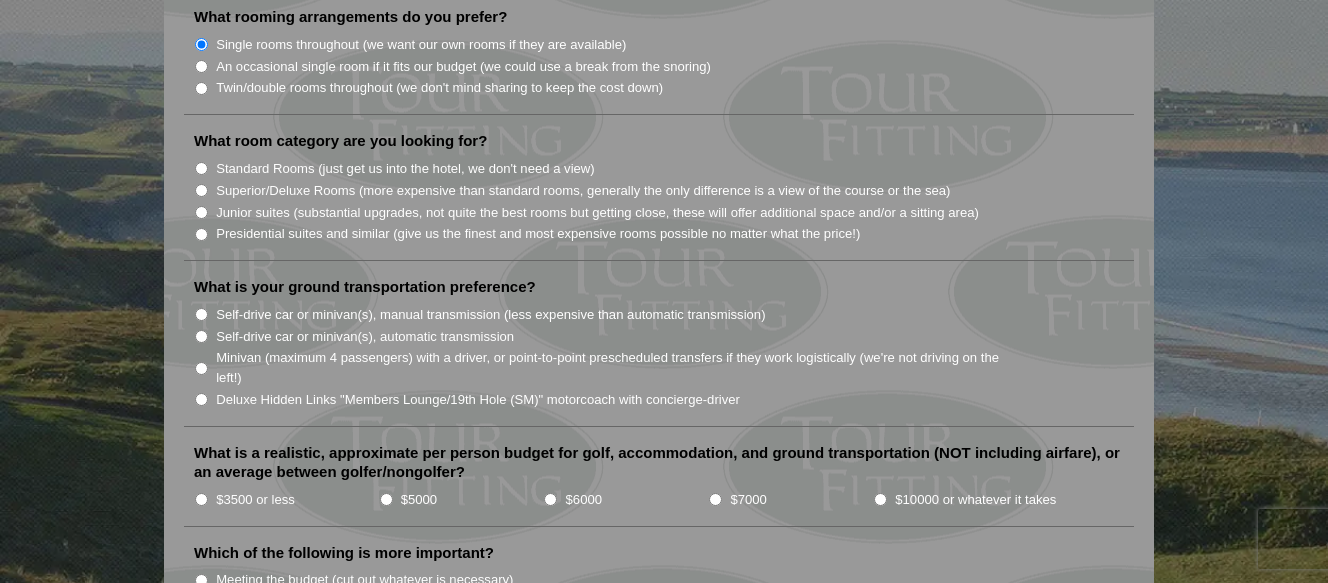 scroll, scrollTop: 1900, scrollLeft: 0, axis: vertical 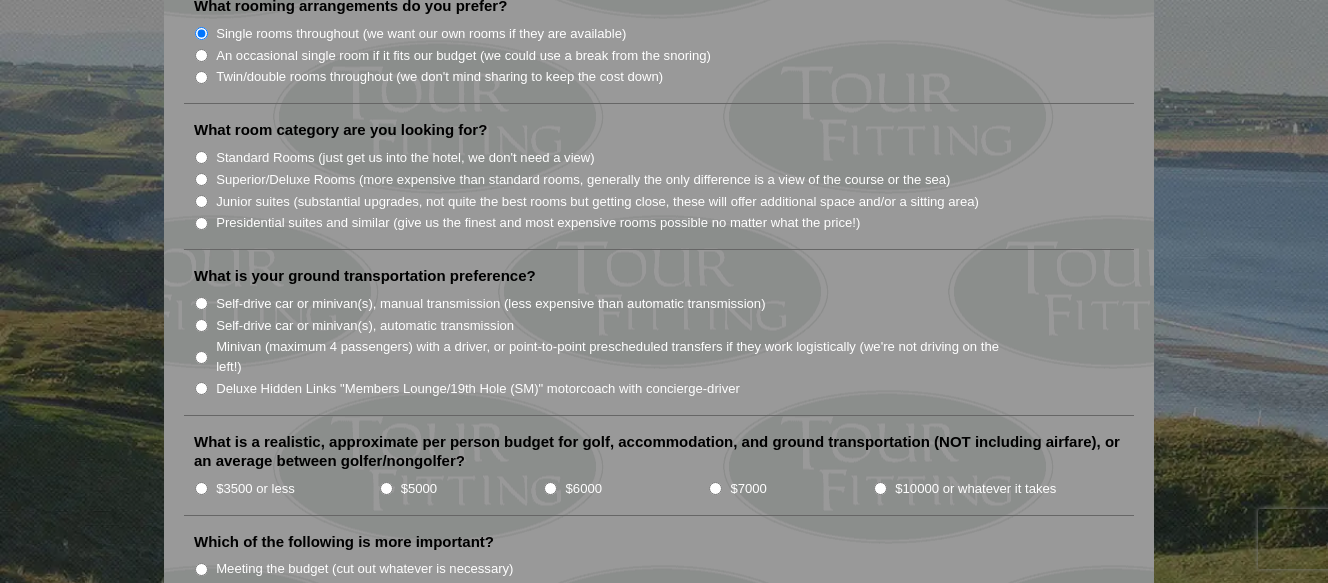 click on "An occasional single room if it fits our budget (we could use a break from the snoring)" at bounding box center (201, 55) 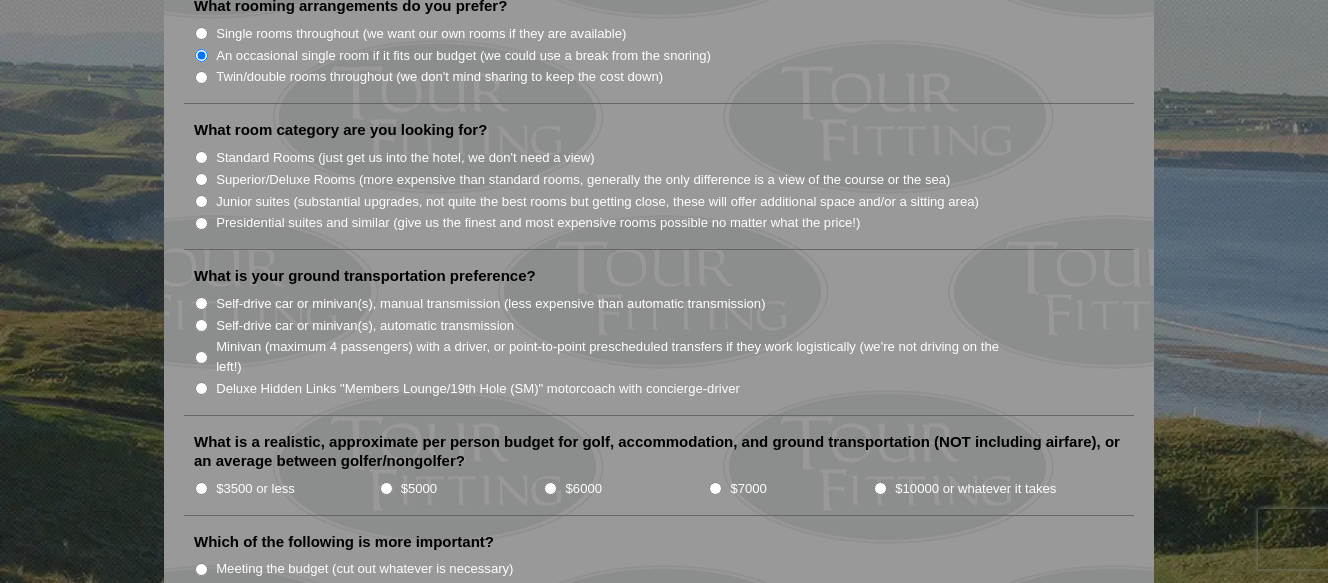 click on "Standard Rooms (just get us into the hotel, we don't need a view)" at bounding box center (201, 157) 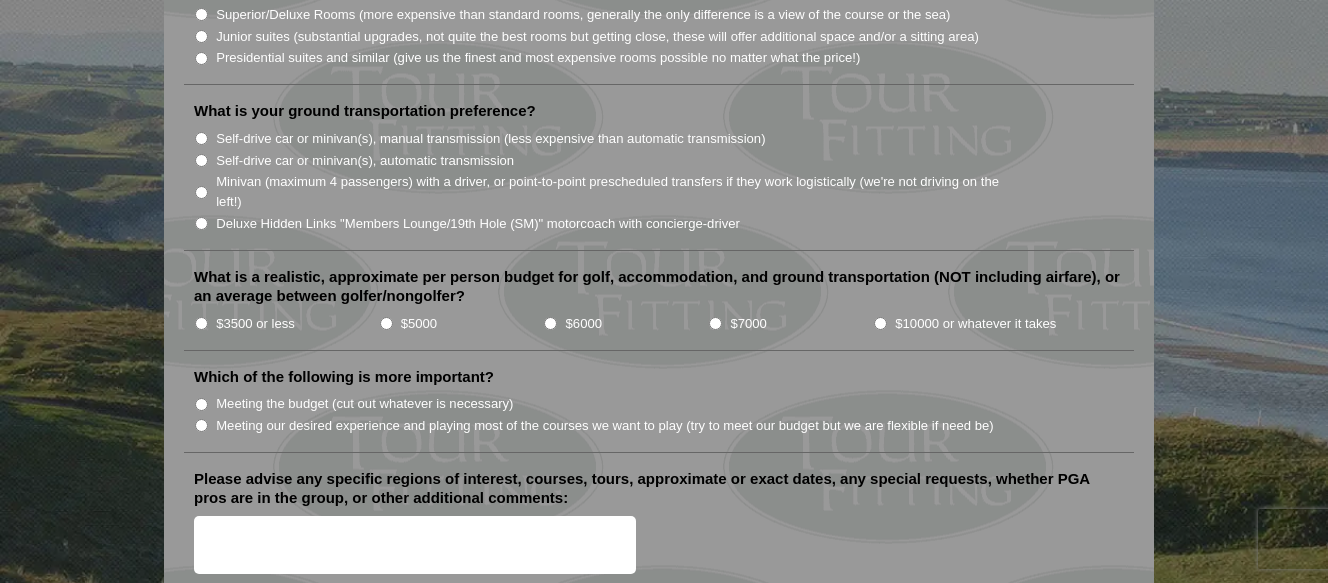 scroll, scrollTop: 2100, scrollLeft: 0, axis: vertical 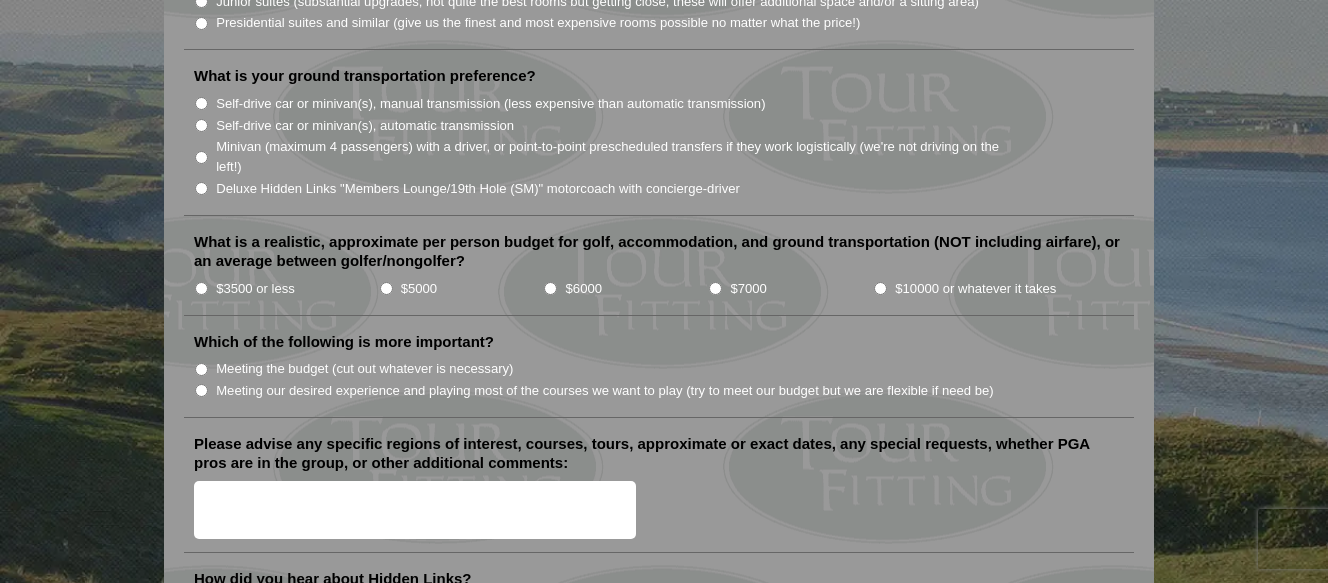 click on "Self-drive car or minivan(s), manual transmission (less expensive than automatic transmission)" at bounding box center [201, 103] 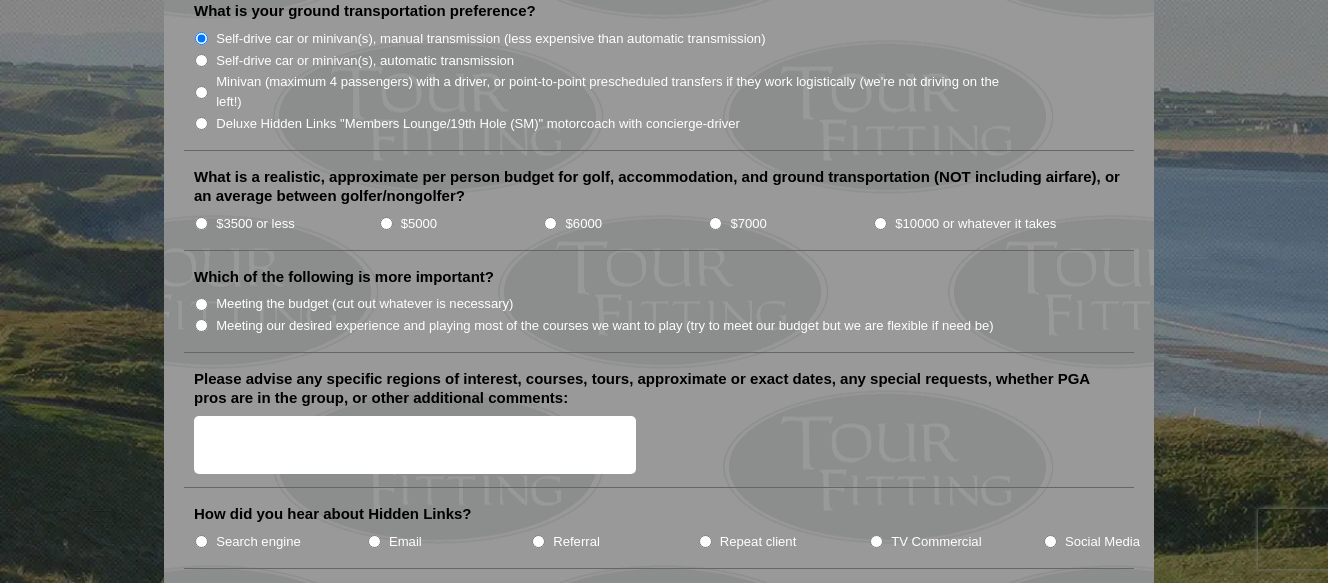 scroll, scrollTop: 2200, scrollLeft: 0, axis: vertical 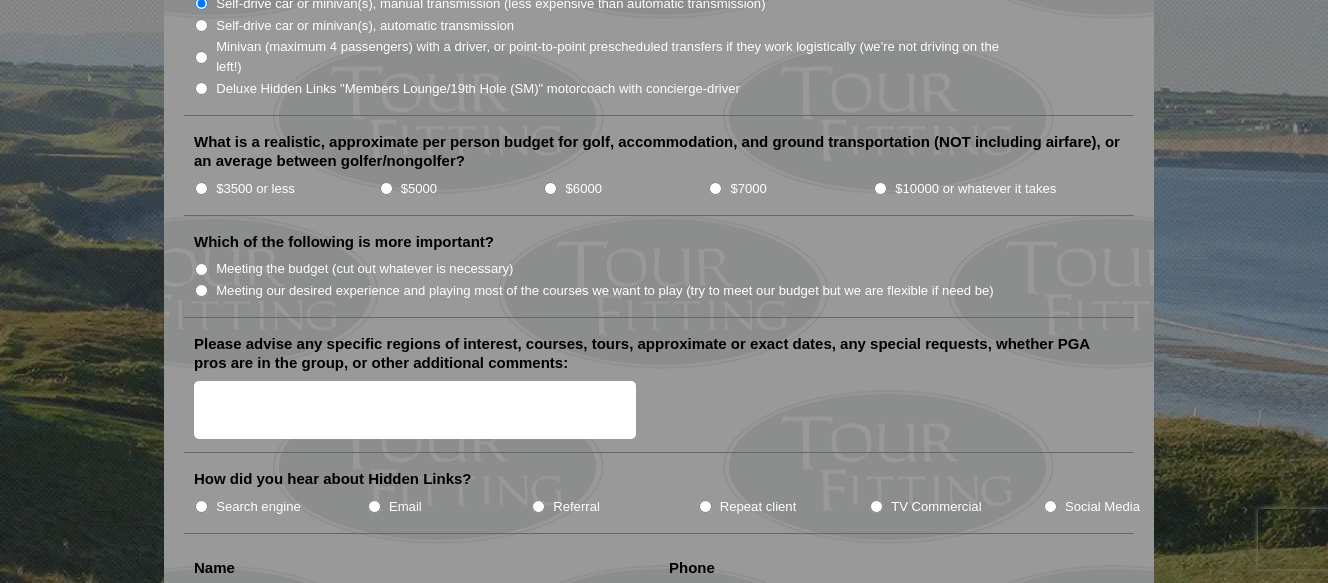 click on "$3500 or less" at bounding box center [201, 188] 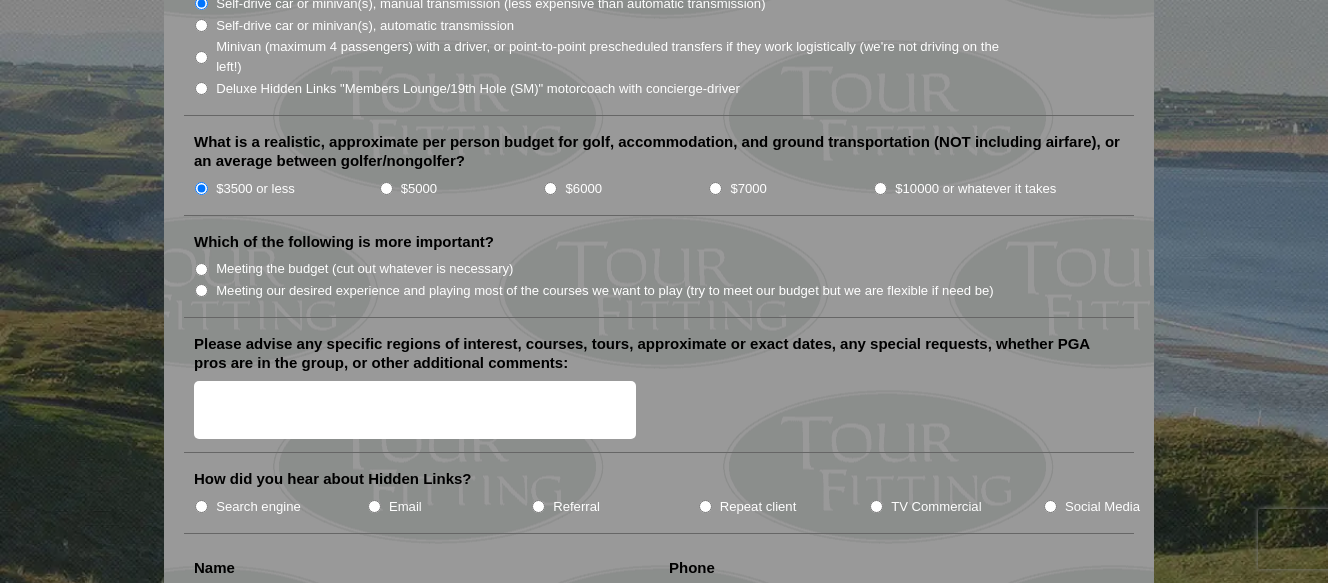 click on "Meeting our desired experience and playing most of the courses we want to play (try to meet our budget but we are flexible if need be)" at bounding box center (201, 290) 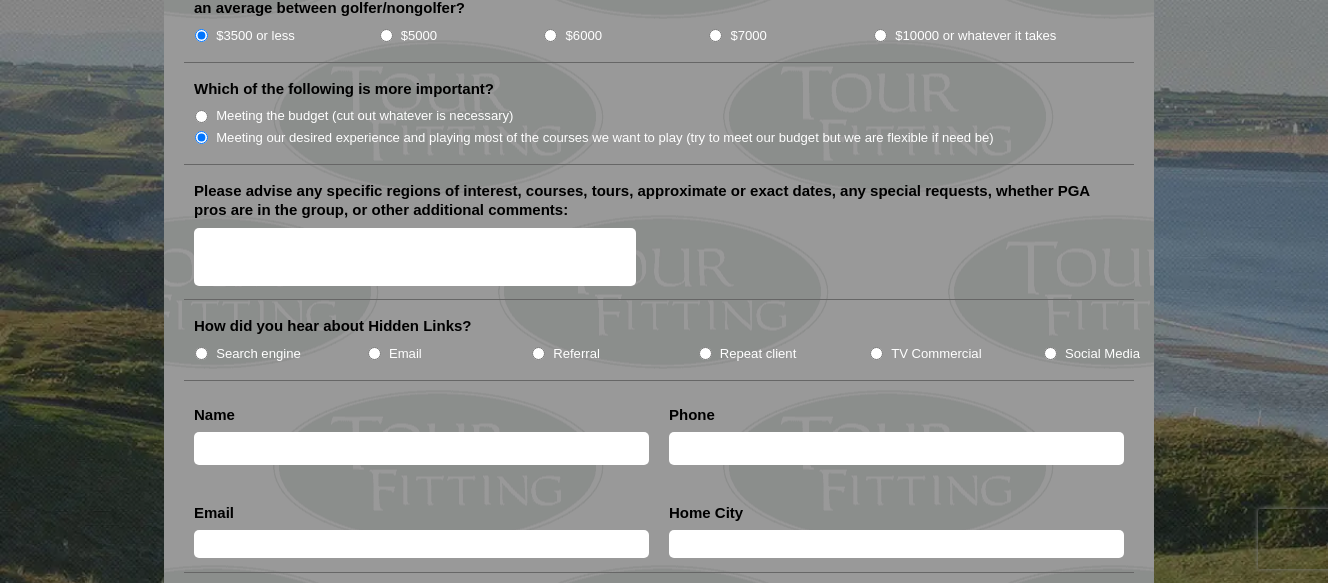 scroll, scrollTop: 2400, scrollLeft: 0, axis: vertical 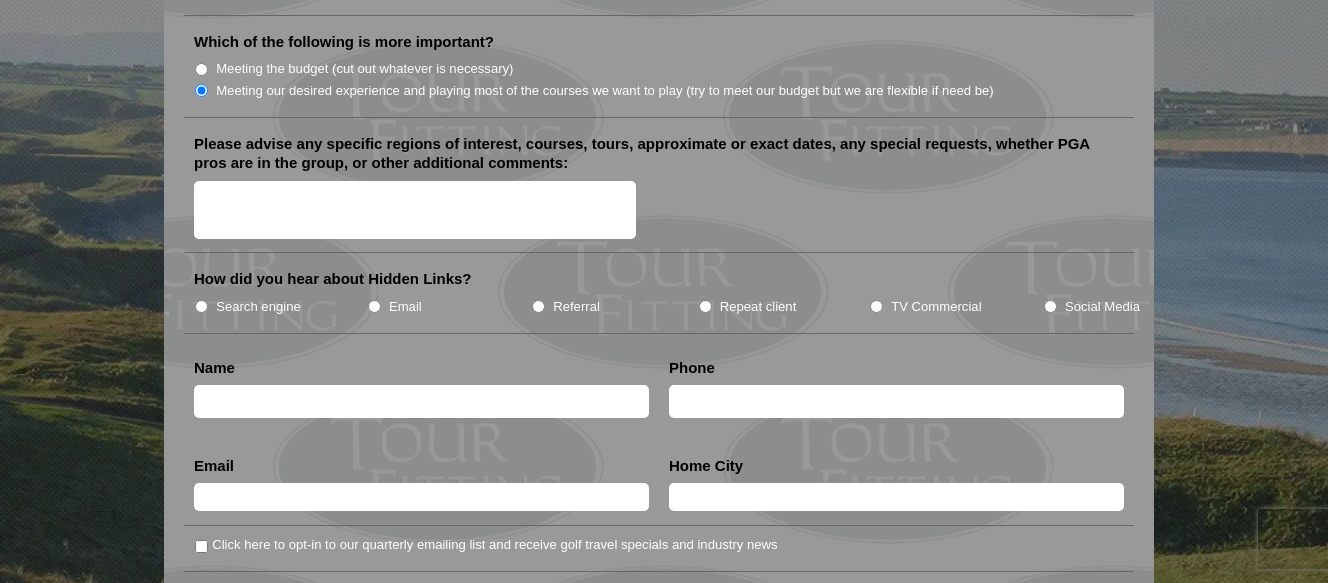 click on "Repeat client" at bounding box center (705, 306) 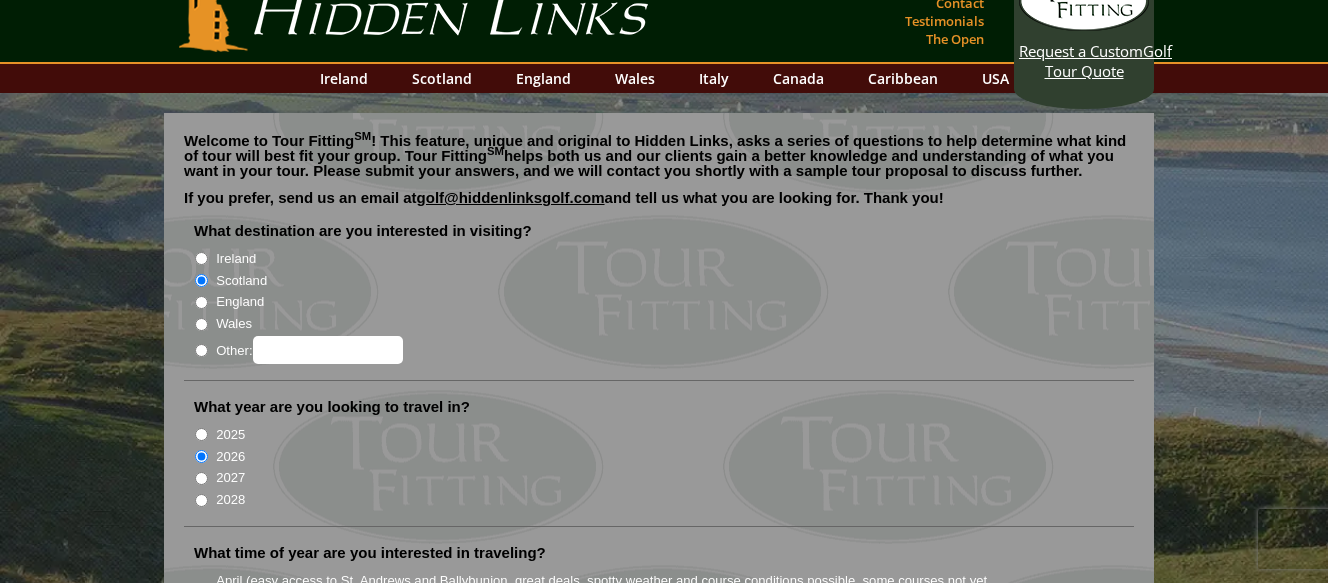 scroll, scrollTop: 0, scrollLeft: 0, axis: both 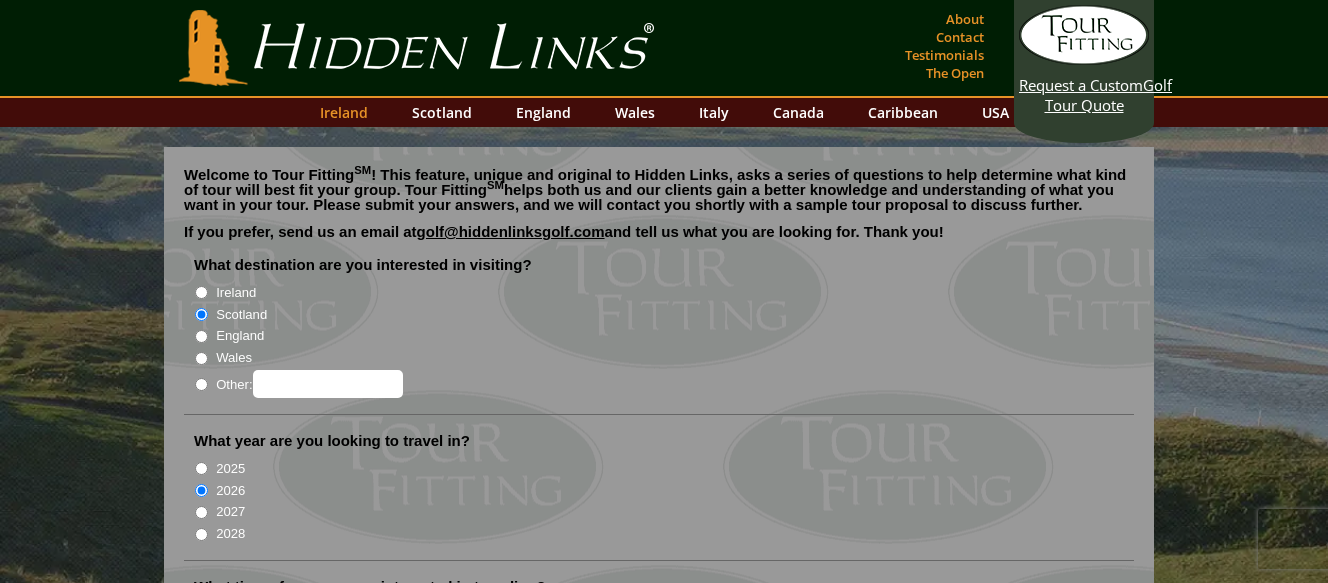 click on "Ireland" at bounding box center (344, 112) 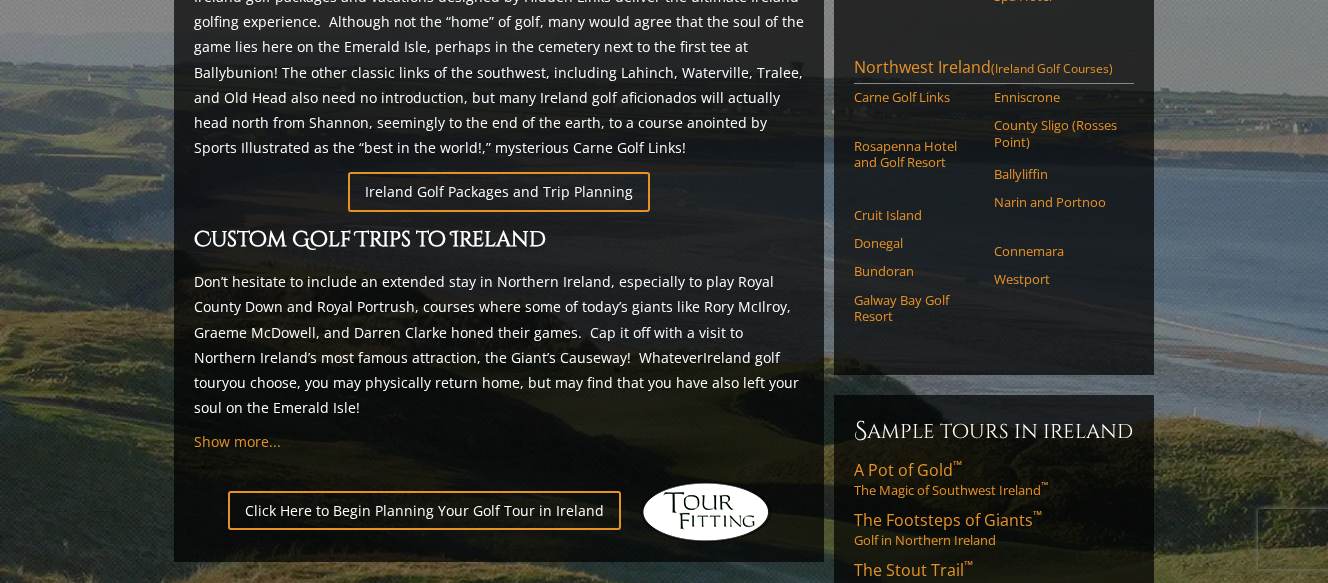 scroll, scrollTop: 1100, scrollLeft: 0, axis: vertical 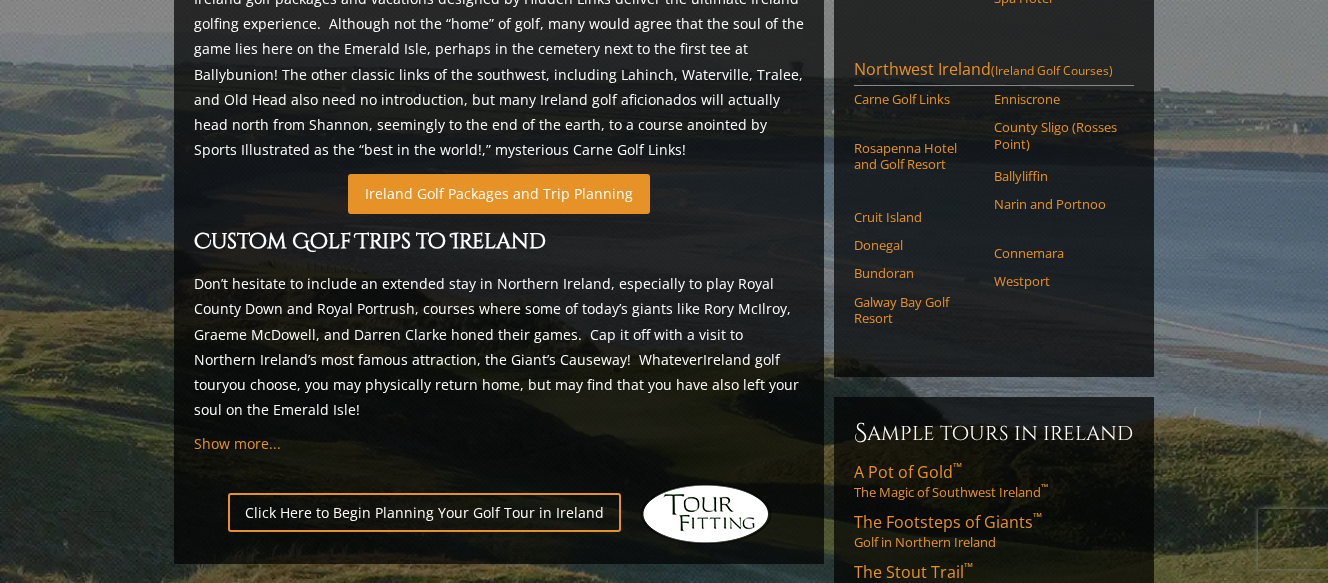 click on "Ireland Golf Packages and Trip Planning" at bounding box center (499, 193) 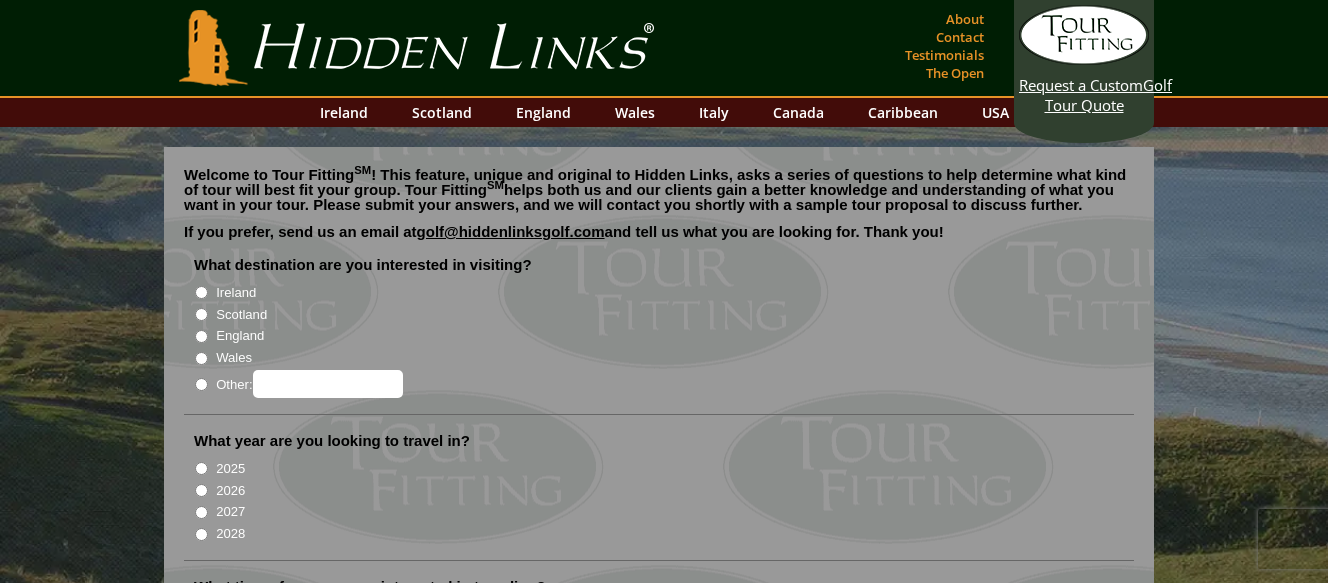 scroll, scrollTop: 0, scrollLeft: 0, axis: both 